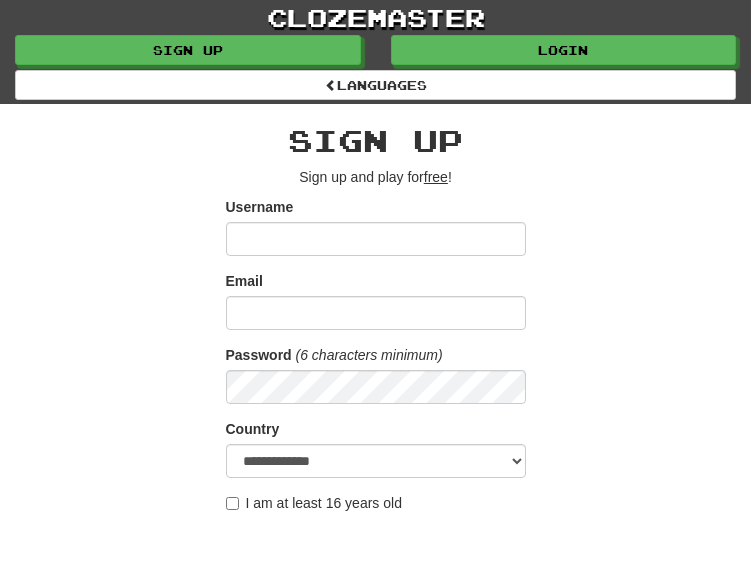 scroll, scrollTop: 0, scrollLeft: 0, axis: both 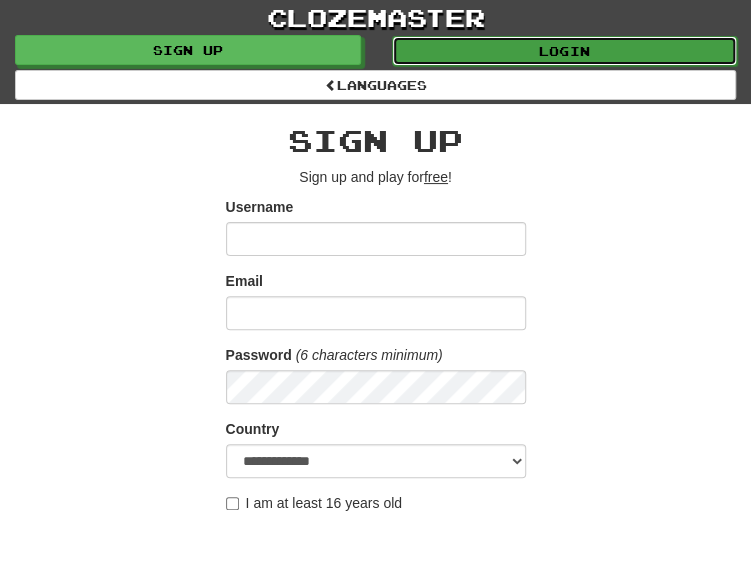 click on "Login" at bounding box center [565, 51] 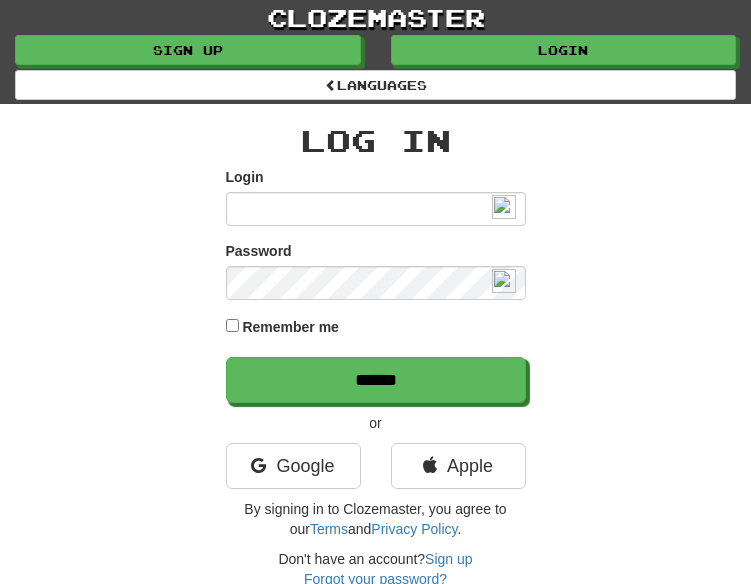 scroll, scrollTop: 0, scrollLeft: 0, axis: both 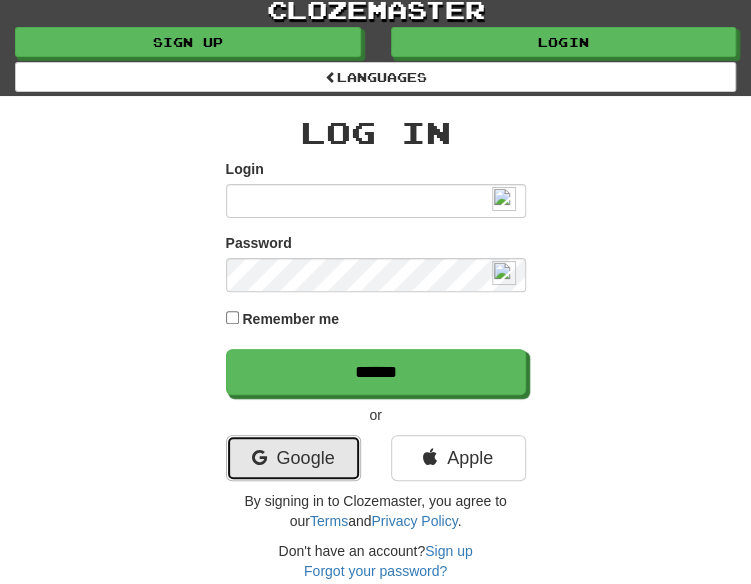 click on "Google" at bounding box center (293, 458) 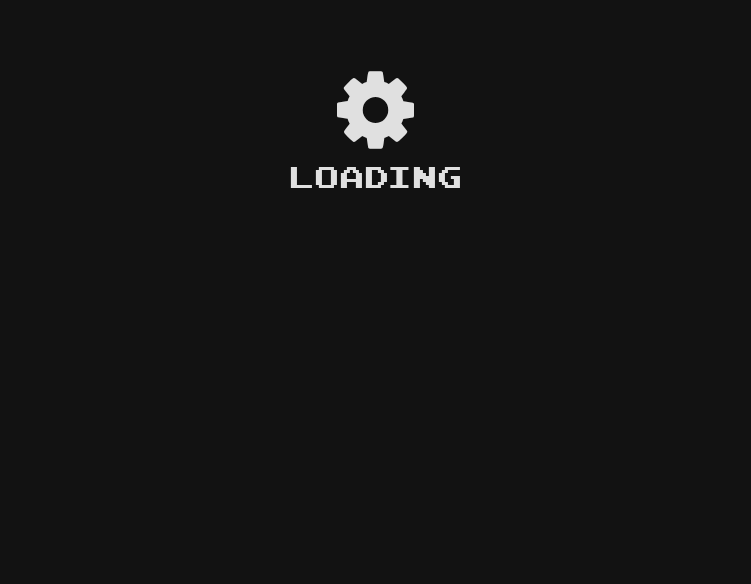 scroll, scrollTop: 0, scrollLeft: 0, axis: both 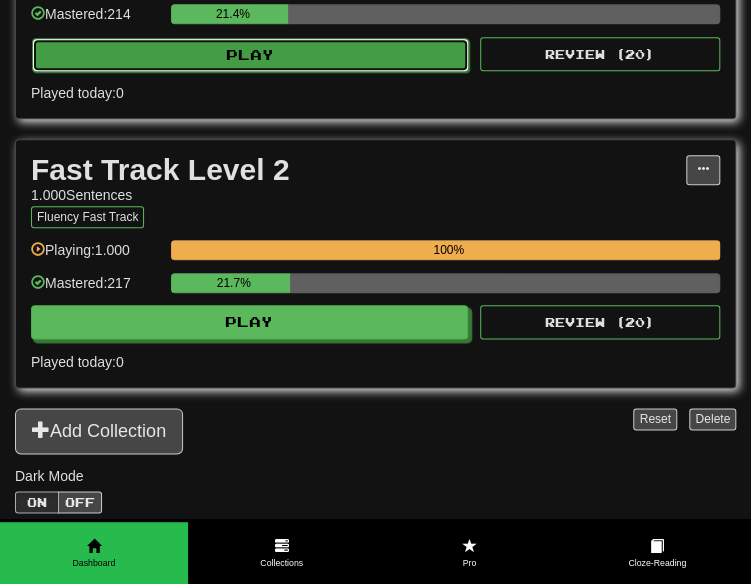 click on "Play" at bounding box center (250, 55) 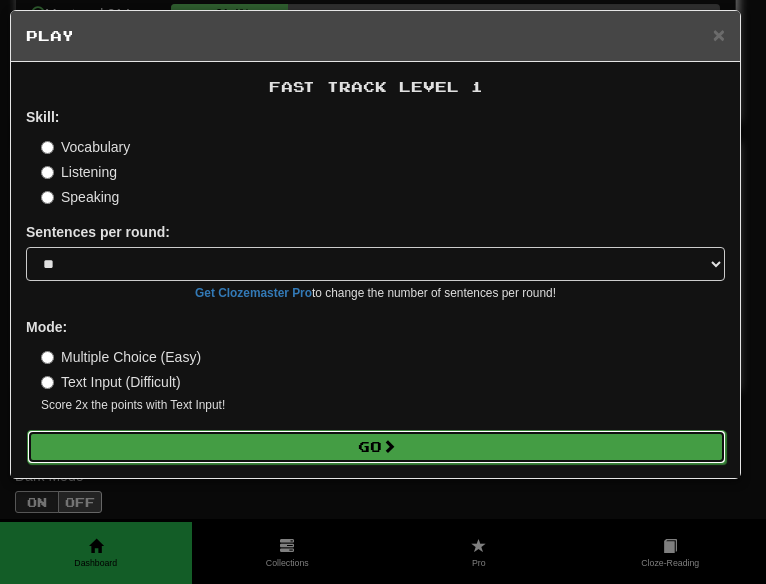 click on "Go" at bounding box center [376, 447] 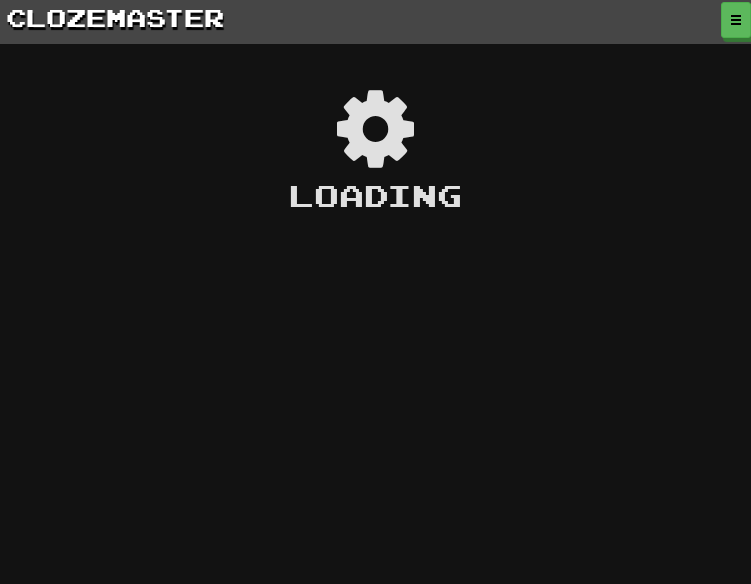 scroll, scrollTop: 0, scrollLeft: 0, axis: both 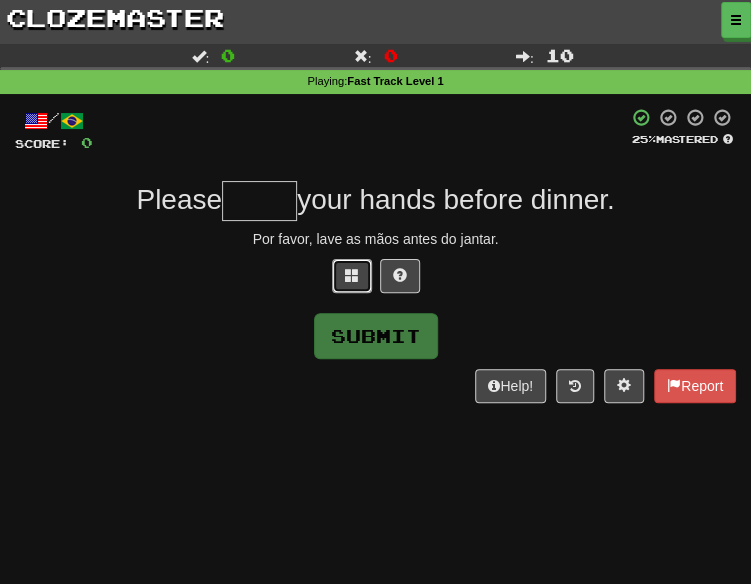 click at bounding box center (352, 276) 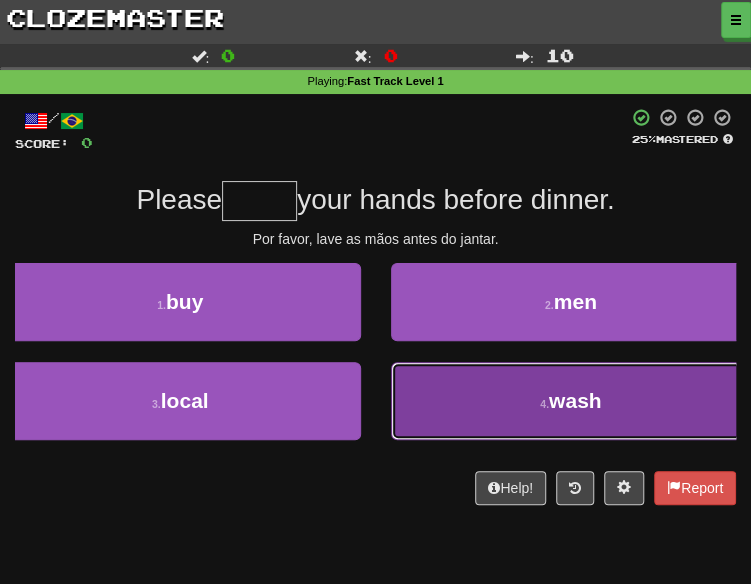 click on "4 .  wash" at bounding box center [571, 401] 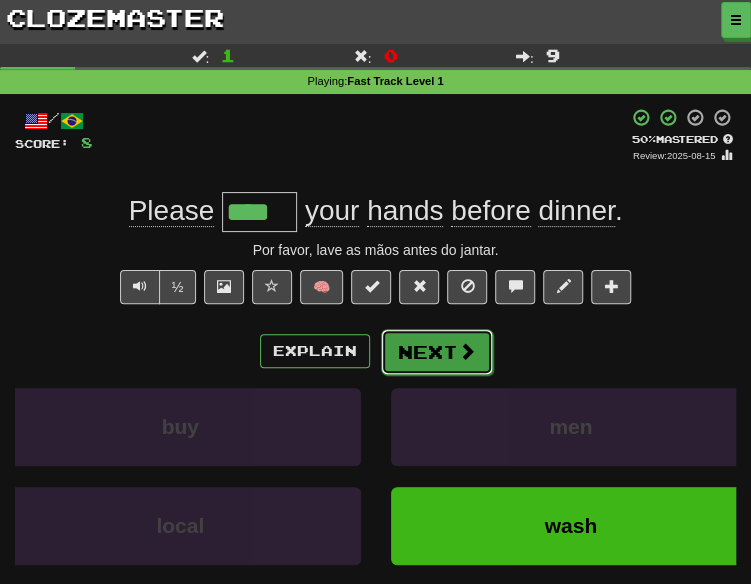 click at bounding box center [467, 351] 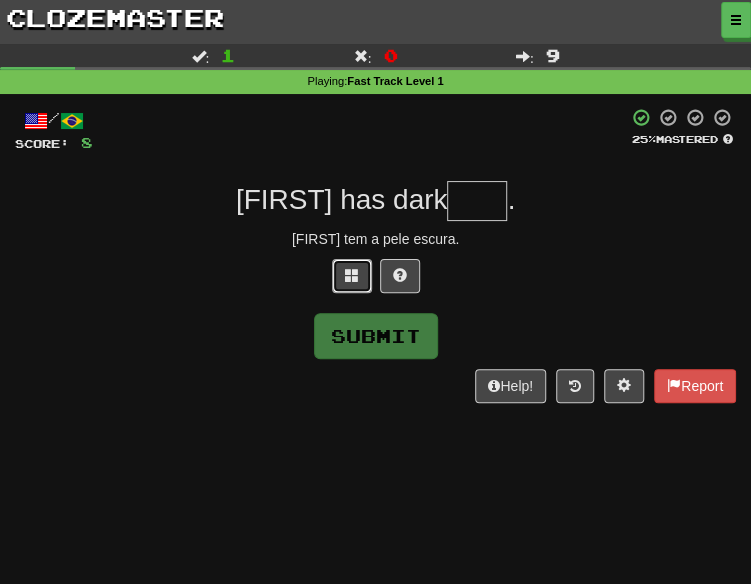 click at bounding box center [352, 276] 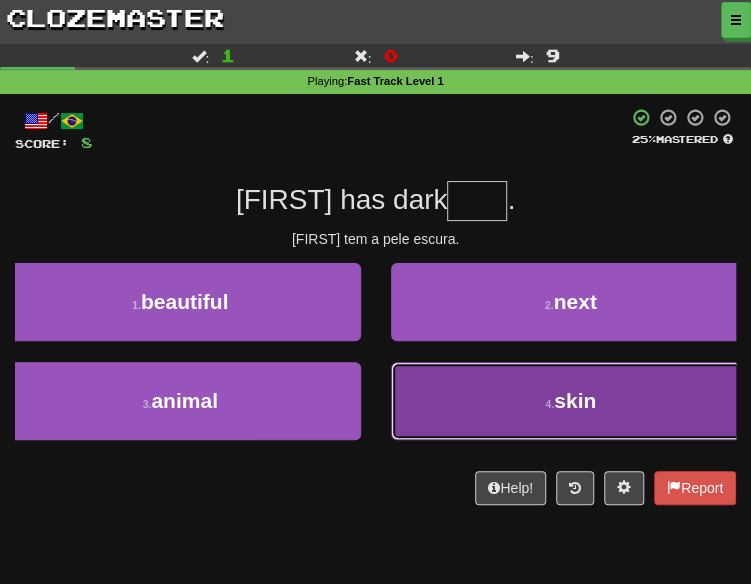 click on "4 .  skin" at bounding box center (571, 401) 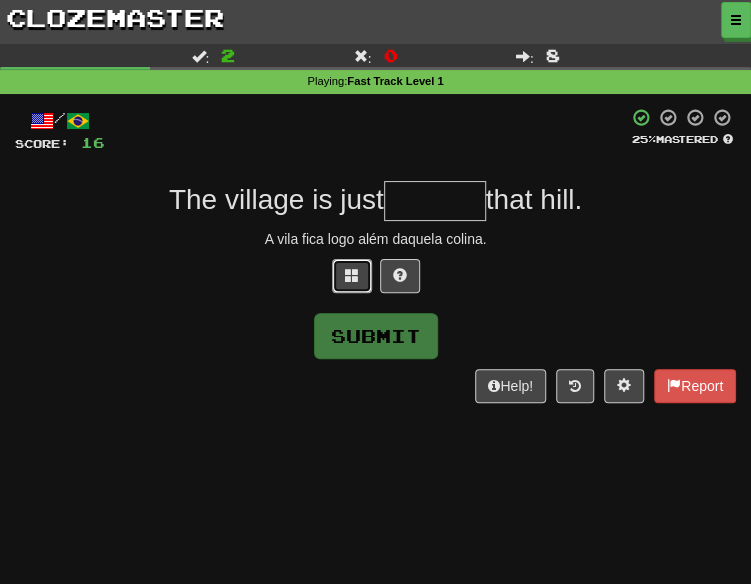click at bounding box center [352, 276] 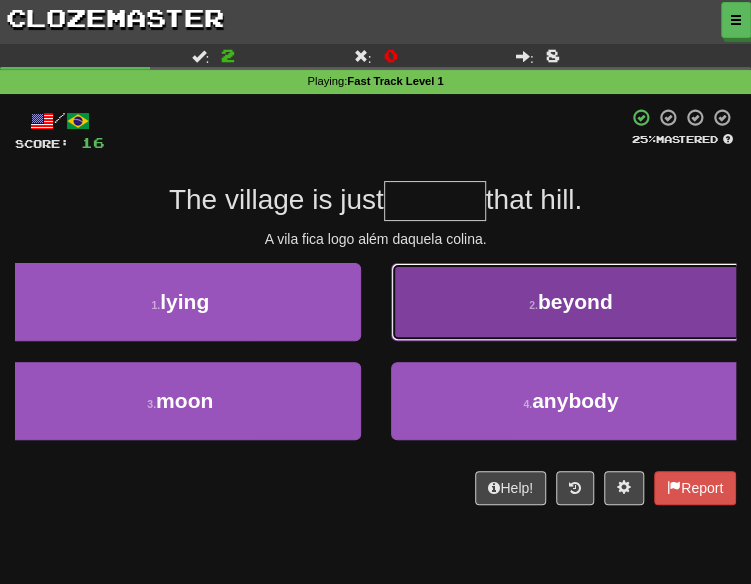 click on "2 .  beyond" at bounding box center (571, 302) 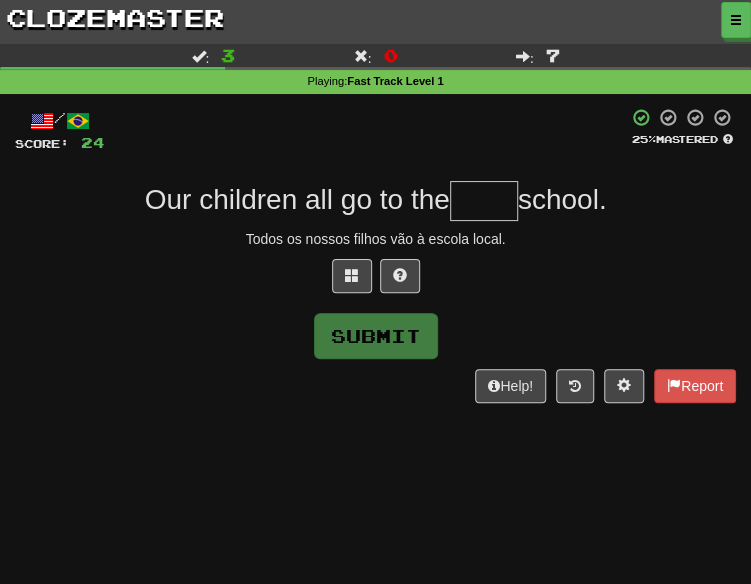 click at bounding box center (375, 281) 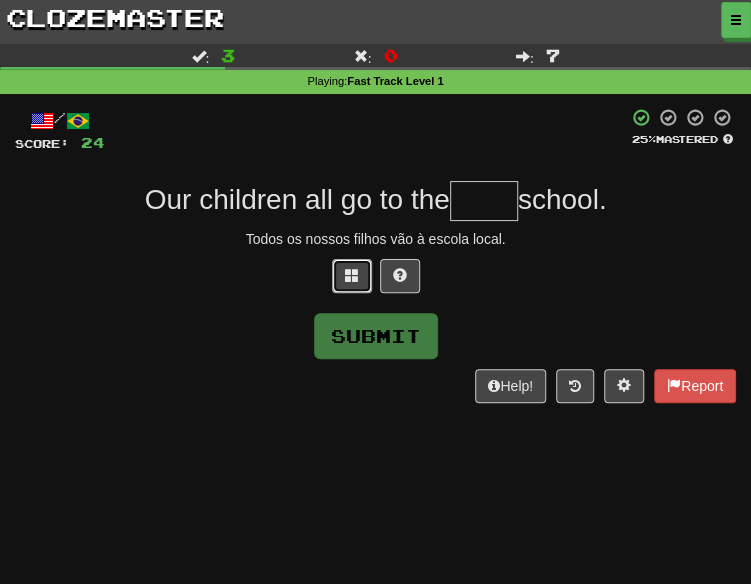 click at bounding box center [352, 275] 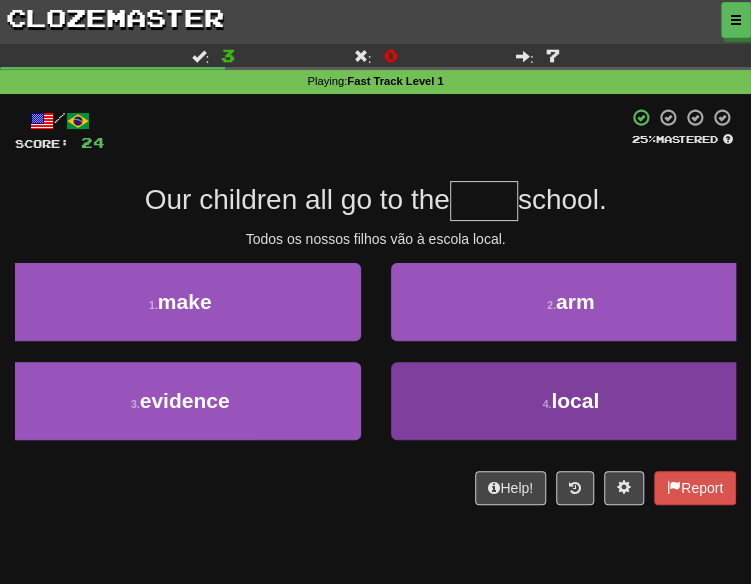 type on "*****" 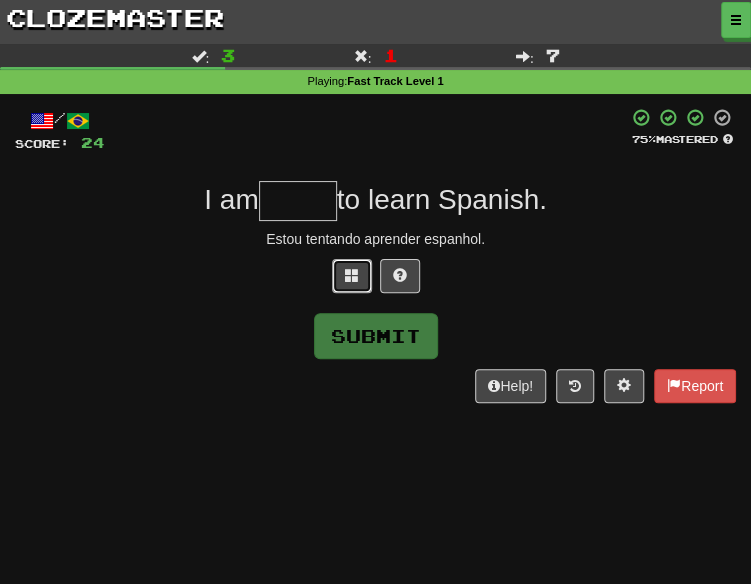 click at bounding box center [352, 276] 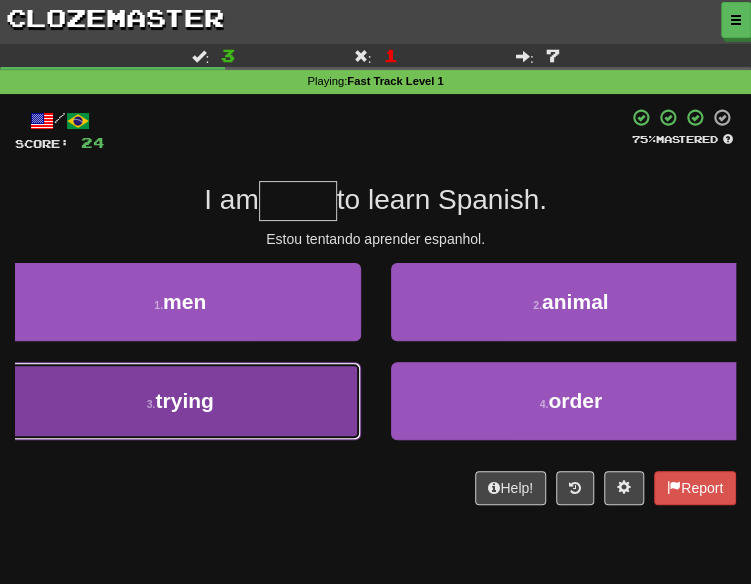 click on "3 .  trying" at bounding box center (180, 401) 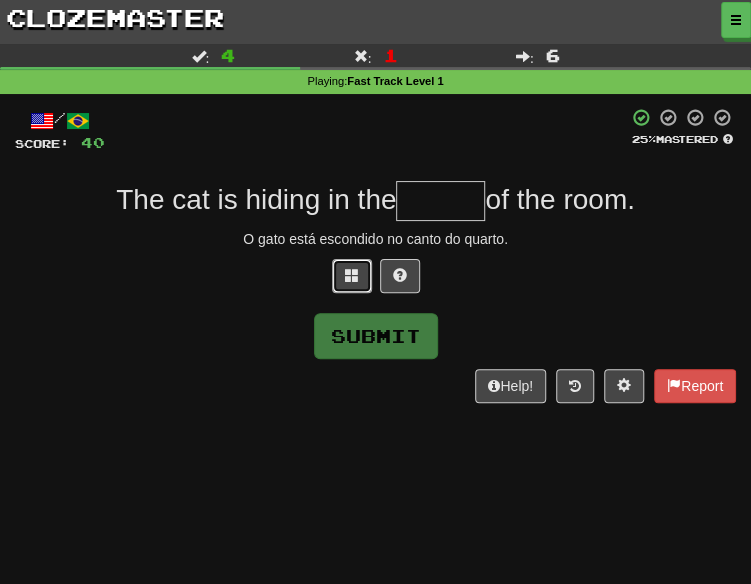 click at bounding box center [352, 275] 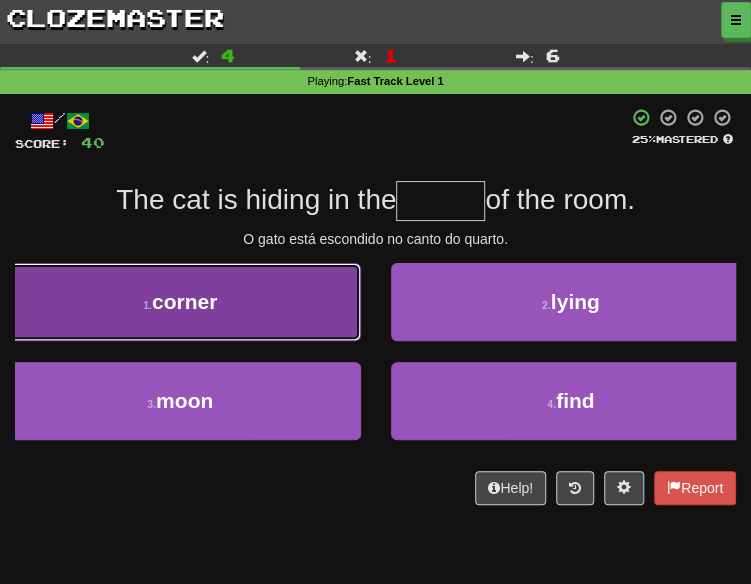 click on "1 .  corner" at bounding box center [180, 302] 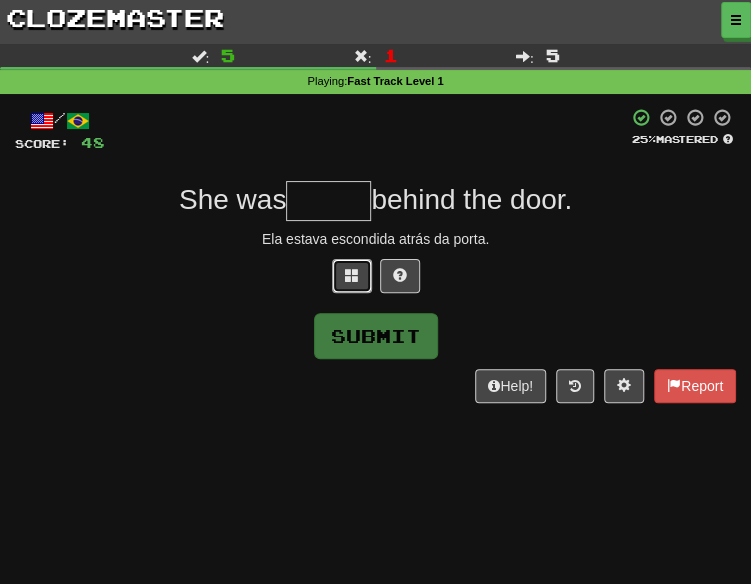 click at bounding box center (352, 276) 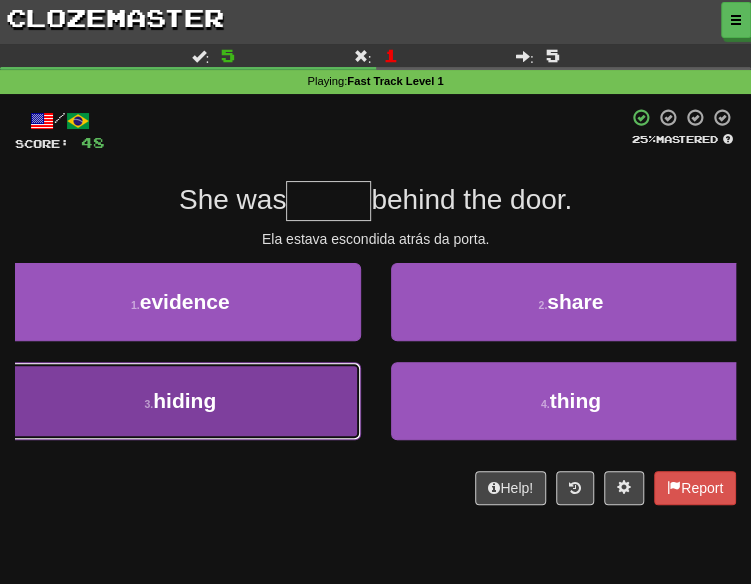 click on "3 .  hiding" at bounding box center (180, 401) 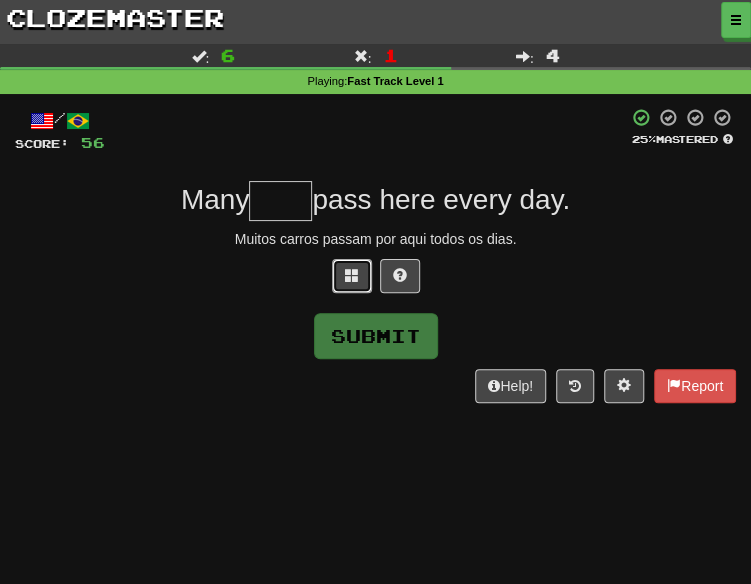 click at bounding box center [352, 276] 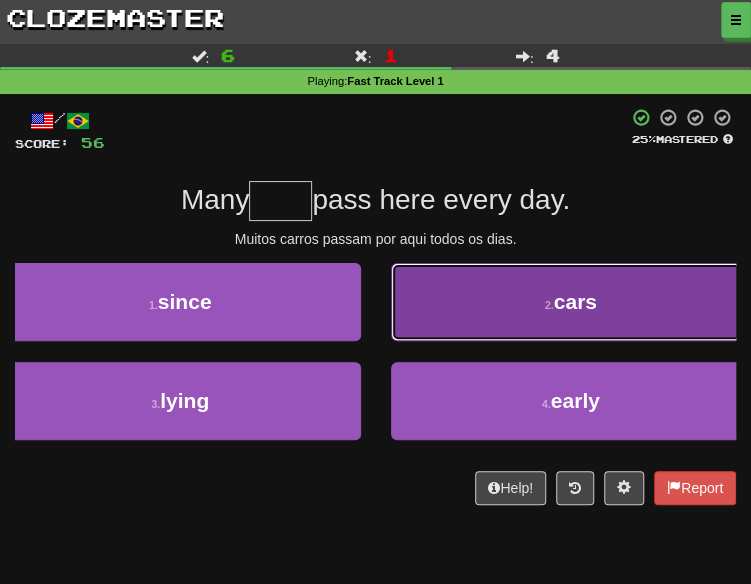click on "2 .  cars" at bounding box center [571, 302] 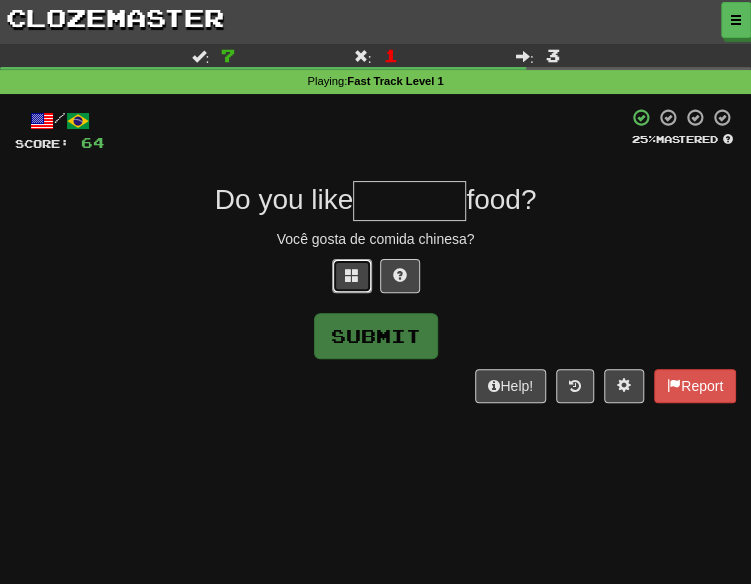click at bounding box center (352, 276) 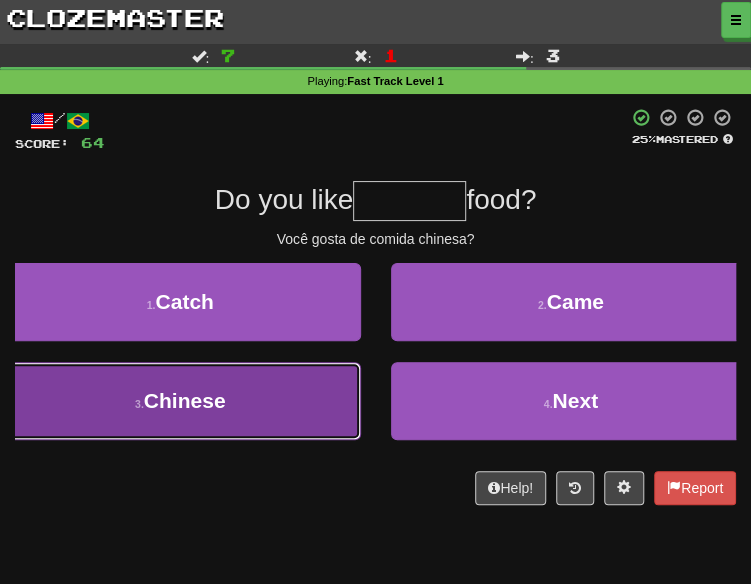 click on "3 .  Chinese" at bounding box center (180, 401) 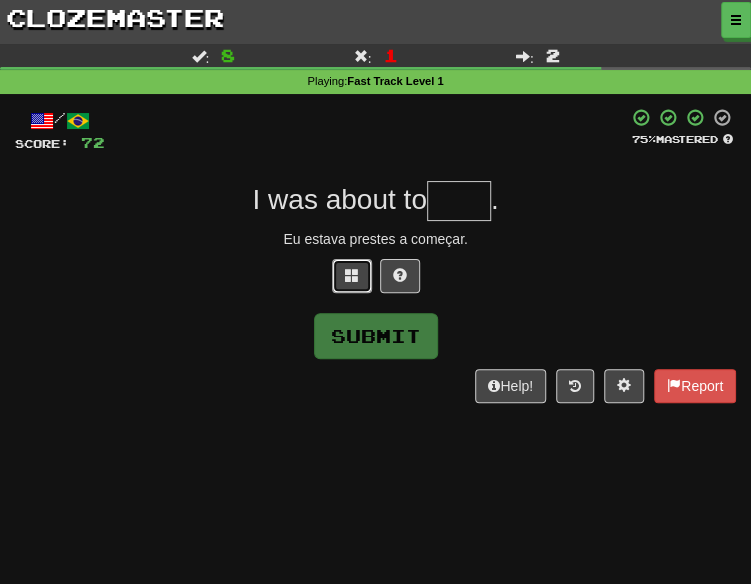 click at bounding box center [352, 275] 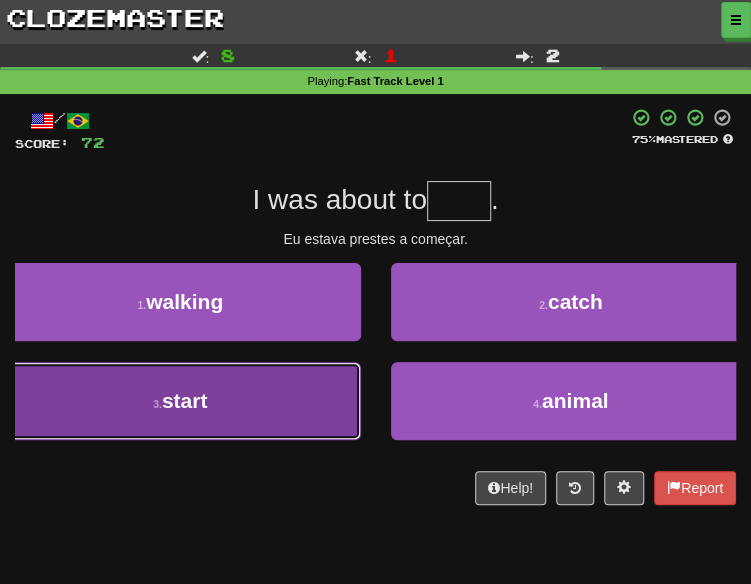 click on "3 .  start" at bounding box center [180, 401] 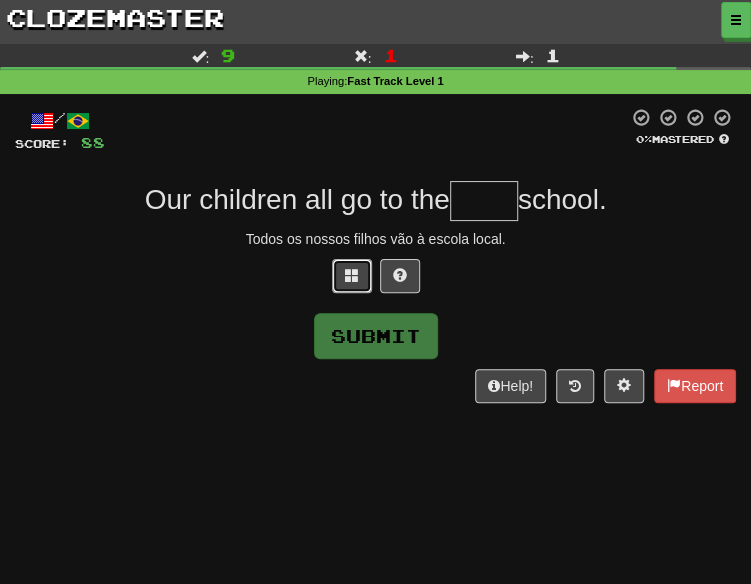click at bounding box center [352, 275] 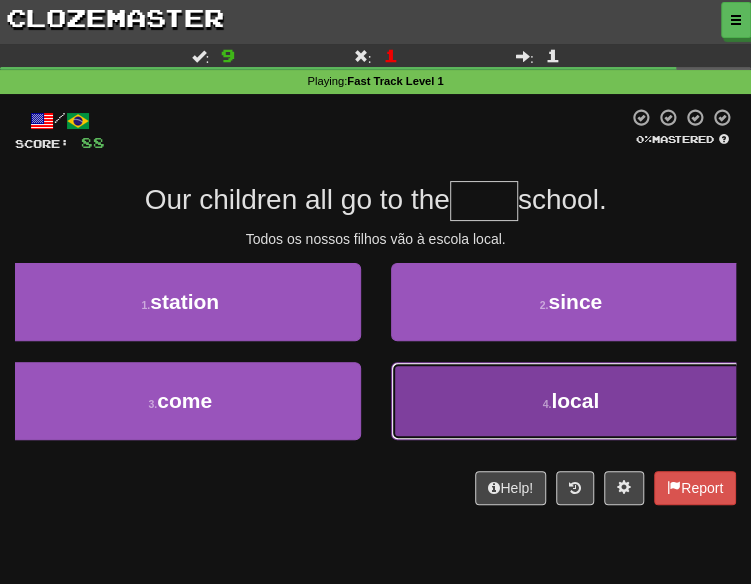 click on "4 .  local" at bounding box center (571, 401) 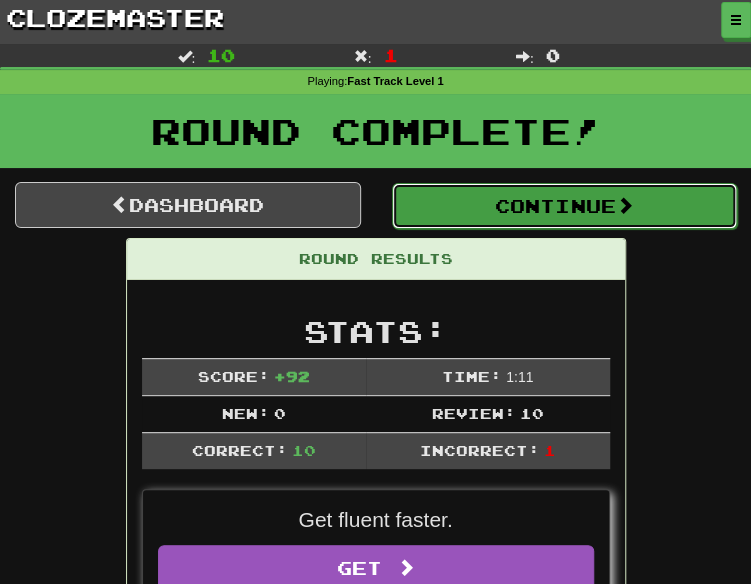 click on "Continue" at bounding box center (565, 206) 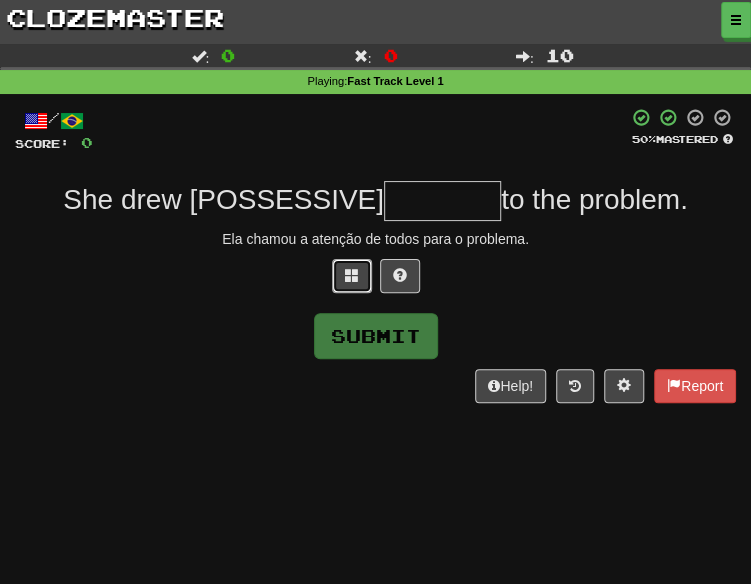 click at bounding box center (352, 275) 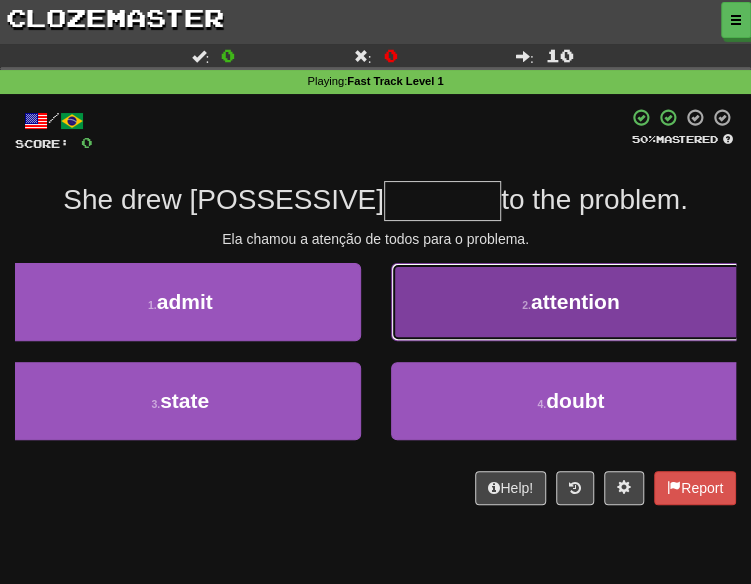 click on "2 .  attention" at bounding box center [571, 302] 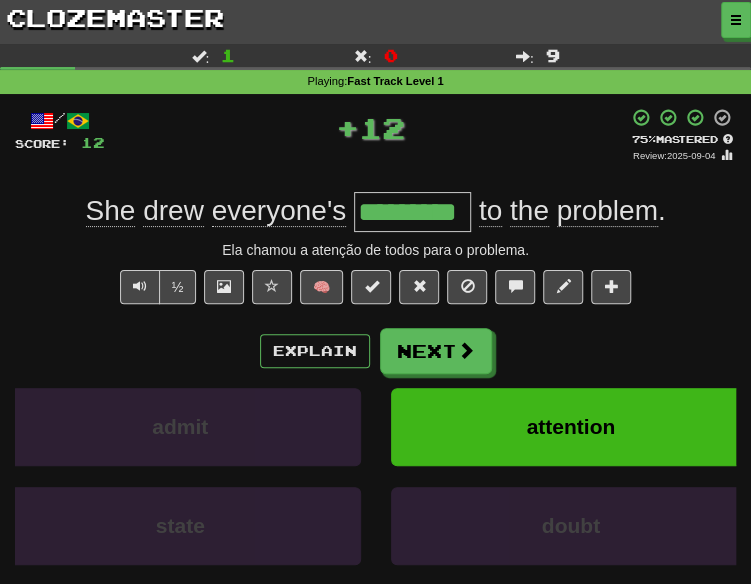 click on "Explain Next admit attention state doubt Learn more: admit attention state doubt" at bounding box center [375, 472] 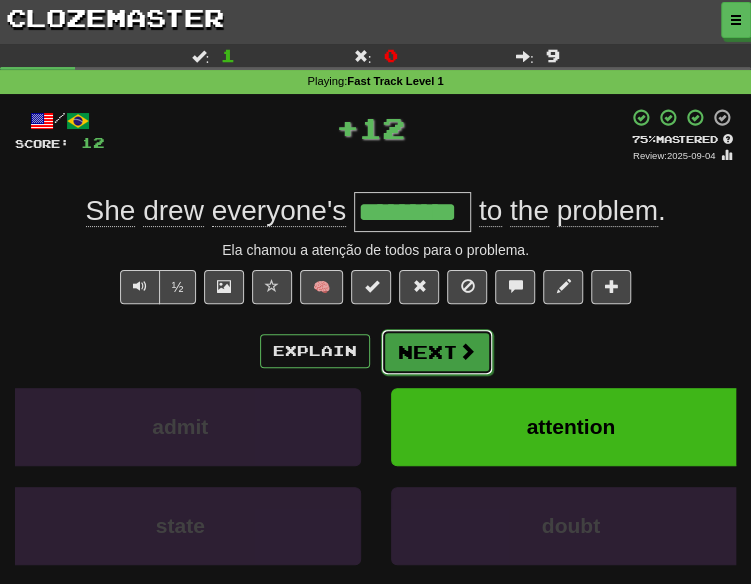 click on "Next" at bounding box center (437, 352) 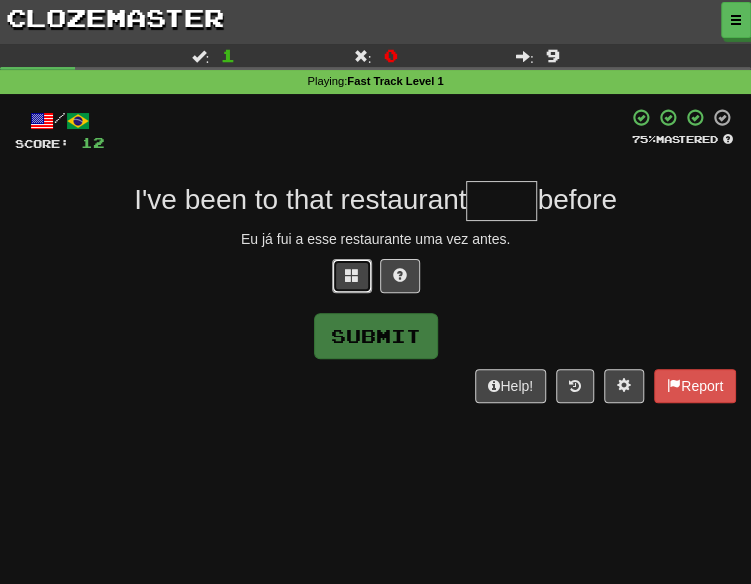 click at bounding box center (352, 275) 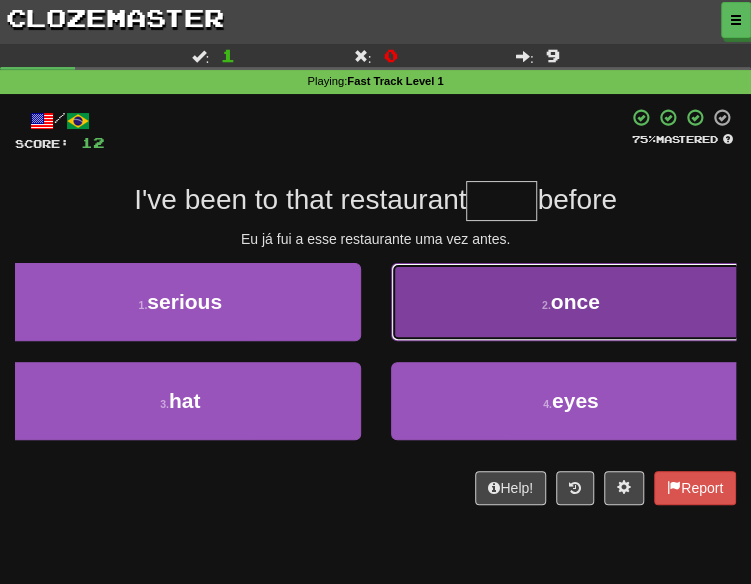 click on "2 .  once" at bounding box center [571, 302] 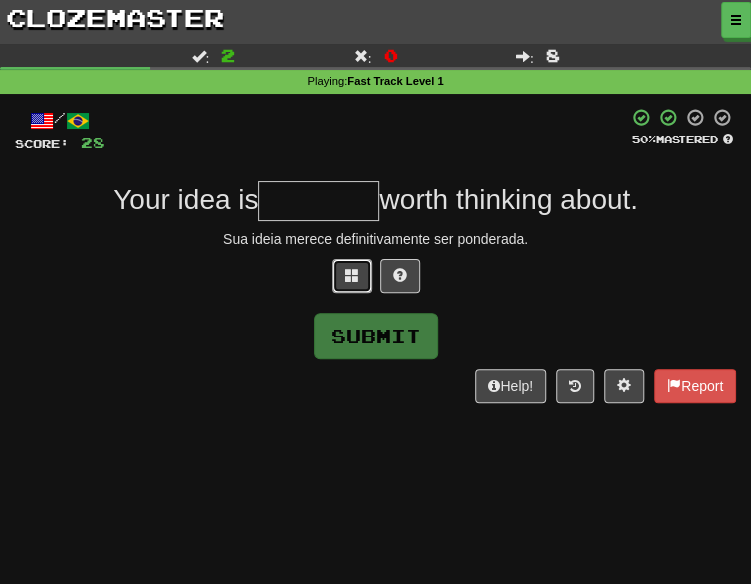 click at bounding box center (352, 276) 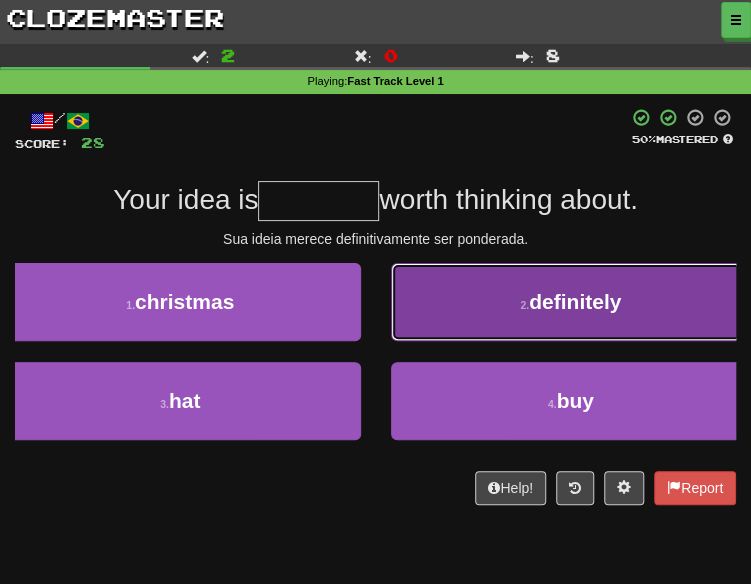 click on "2 .  definitely" at bounding box center [571, 302] 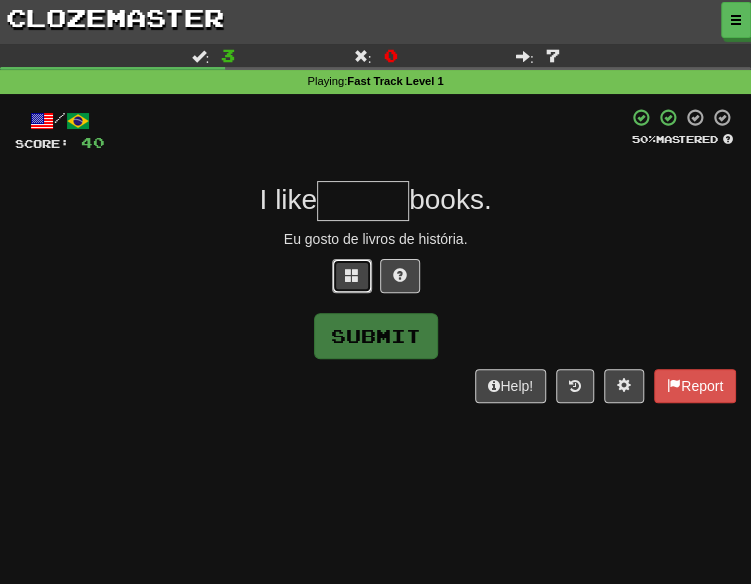 click at bounding box center (352, 275) 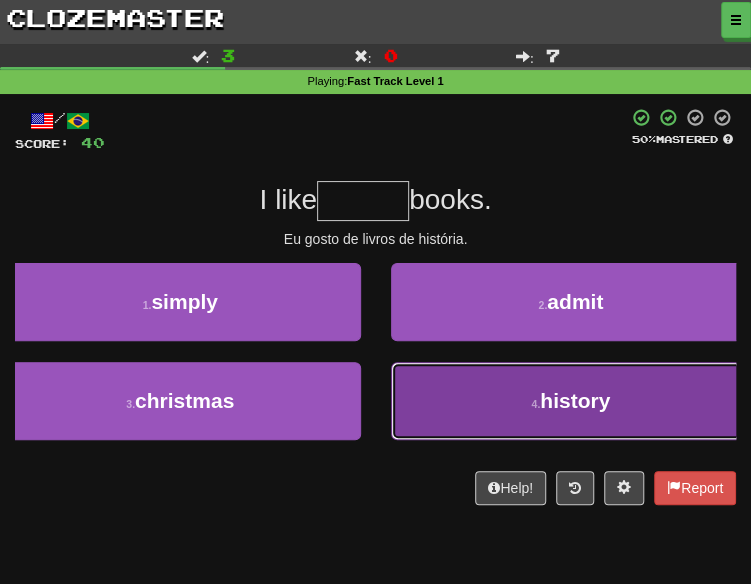 click on "4 .  history" at bounding box center (571, 401) 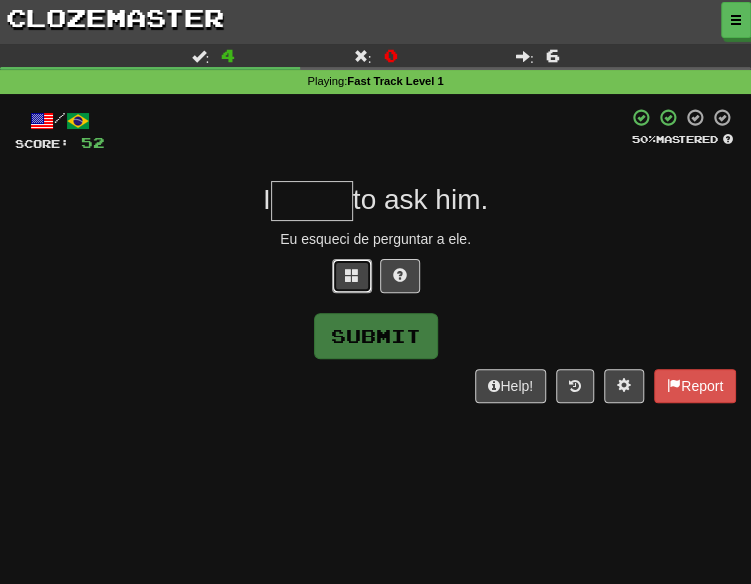click at bounding box center [352, 275] 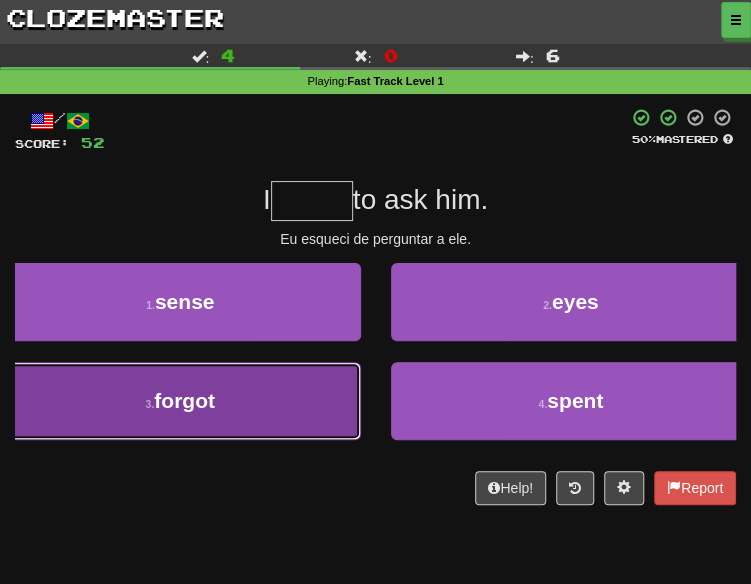 click on "3 .  forgot" at bounding box center (180, 401) 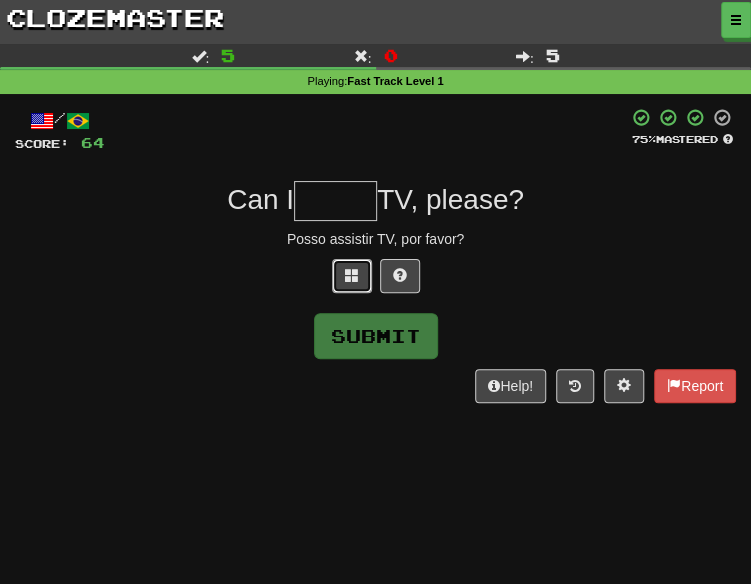 click at bounding box center [352, 276] 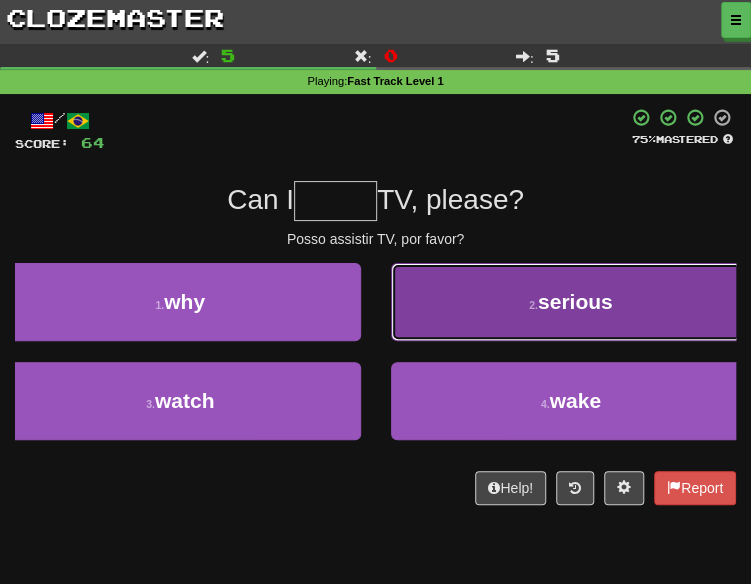 click on "2 .  serious" at bounding box center [571, 302] 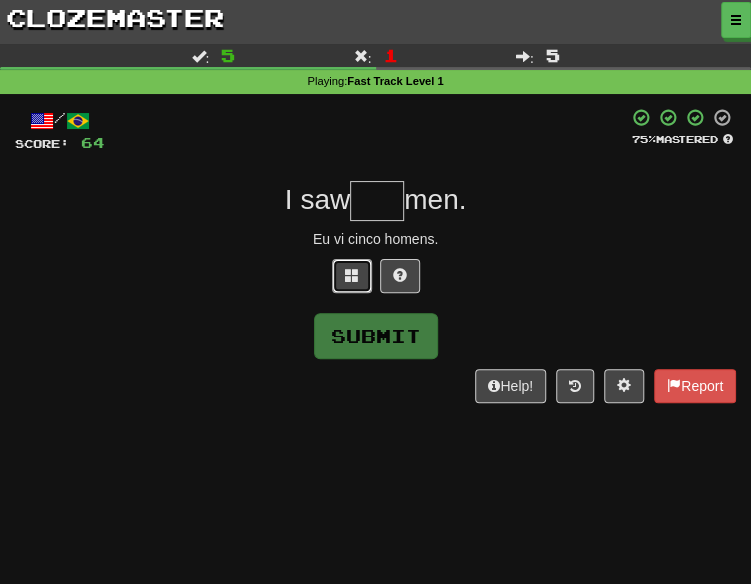 click at bounding box center [352, 275] 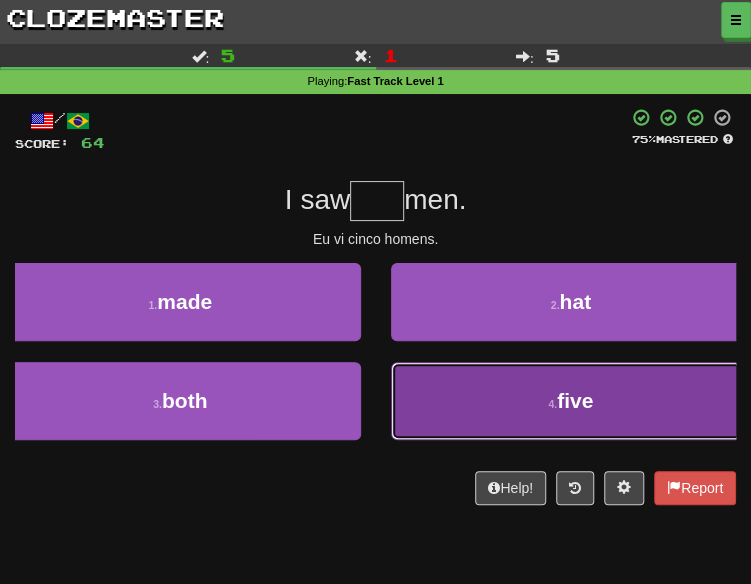 click on "4 .  five" at bounding box center (571, 401) 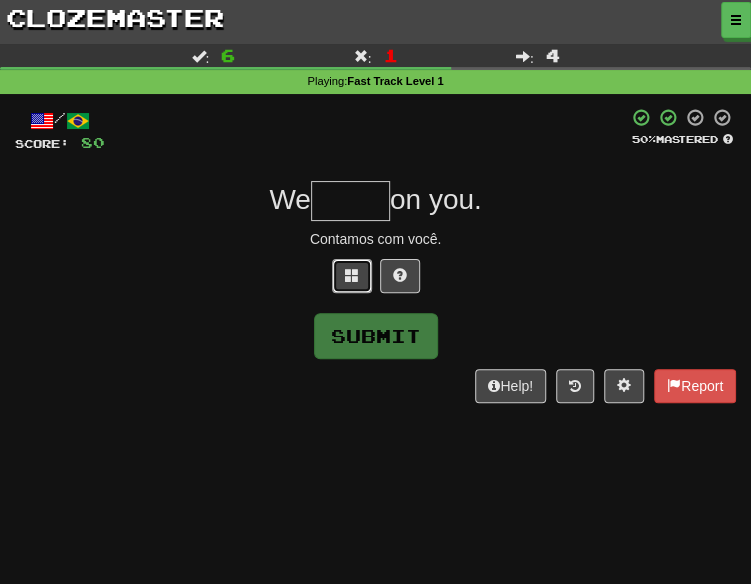 click at bounding box center [352, 275] 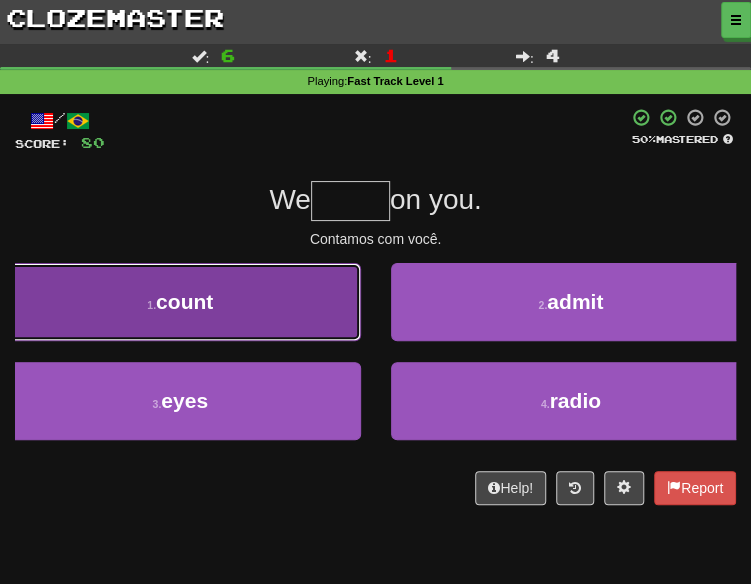 click on "1 .  count" at bounding box center [180, 302] 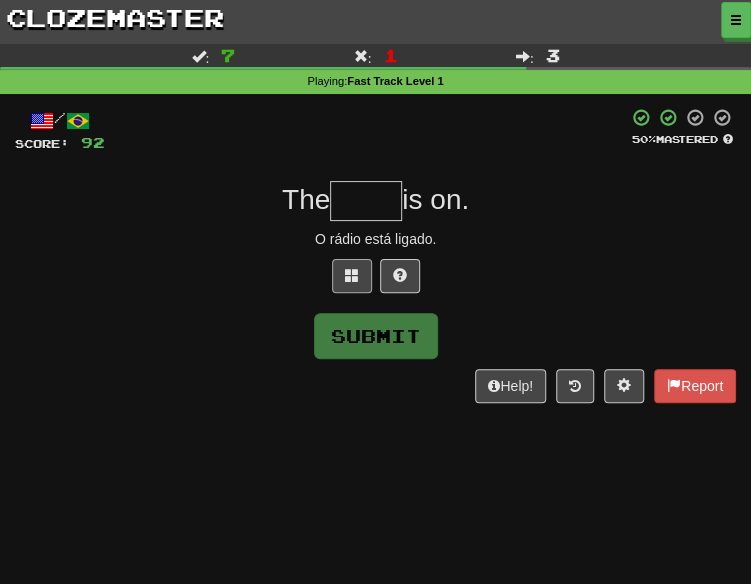 drag, startPoint x: 350, startPoint y: 295, endPoint x: 349, endPoint y: 283, distance: 12.0415945 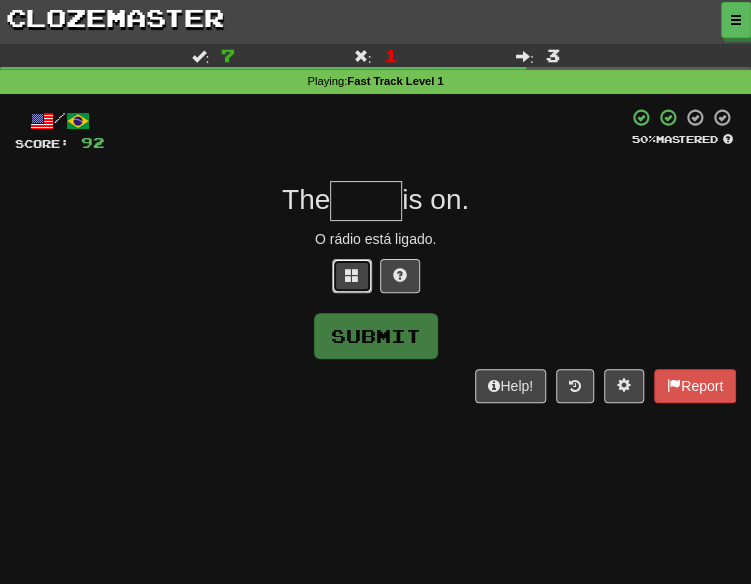 click at bounding box center (352, 276) 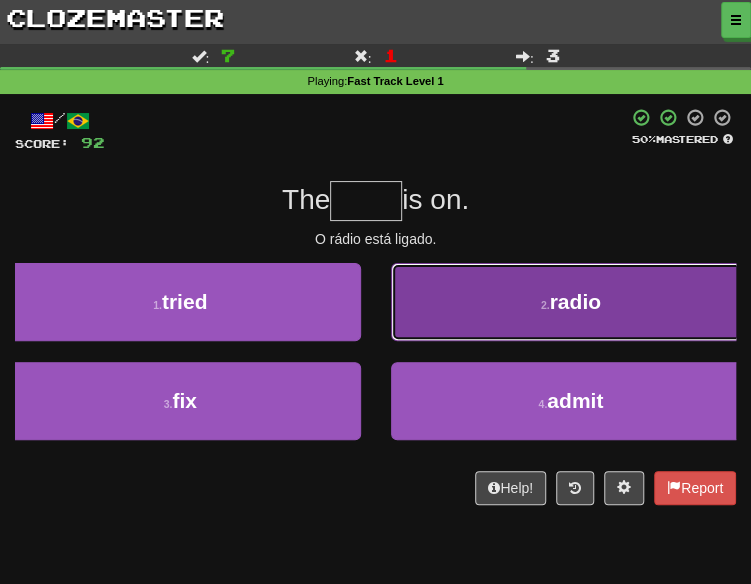 click on "2 .  radio" at bounding box center (571, 302) 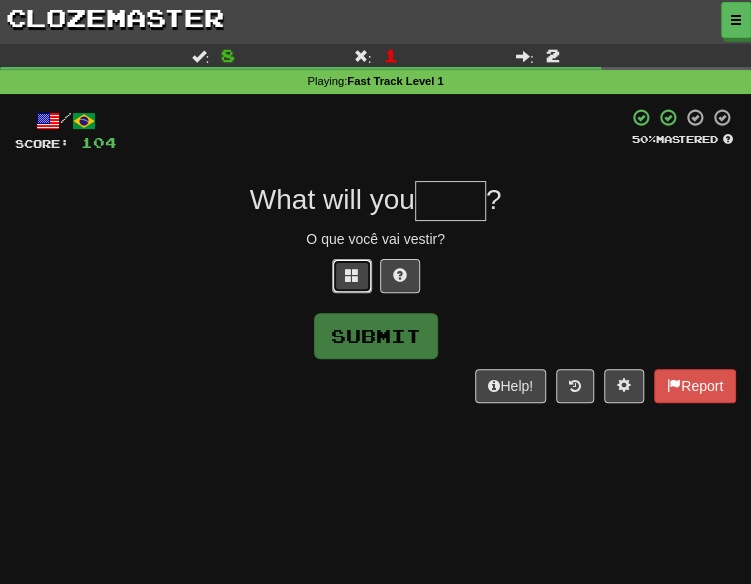 click at bounding box center (352, 275) 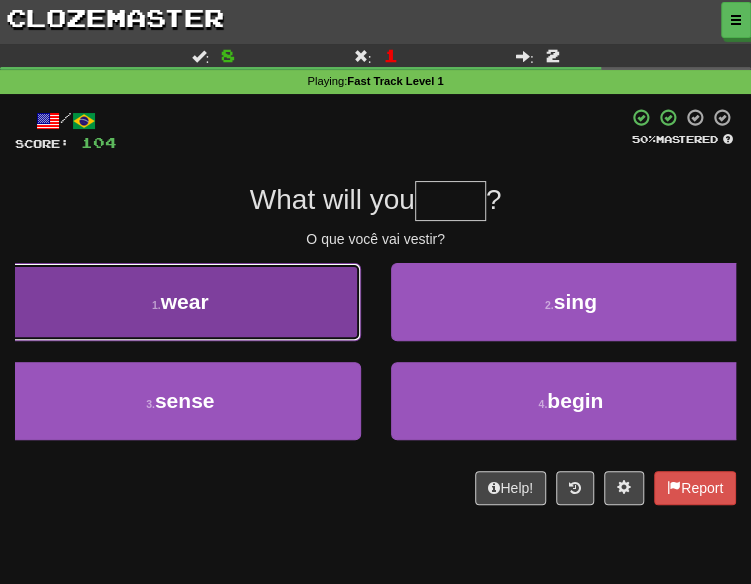 click on "1 .  wear" at bounding box center (180, 302) 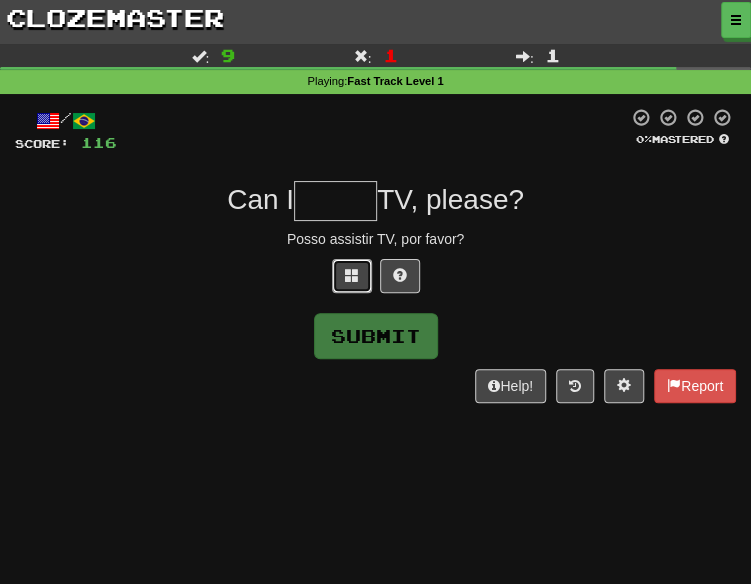 click at bounding box center [352, 275] 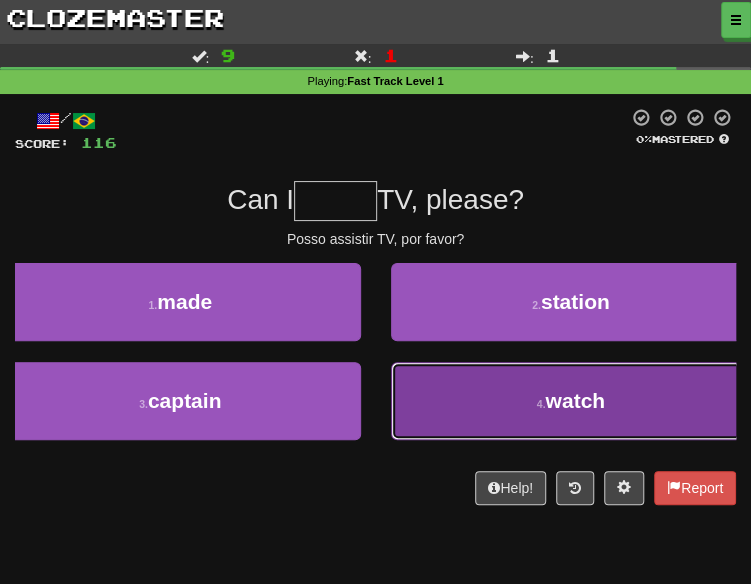 click on "4 .  watch" at bounding box center (571, 401) 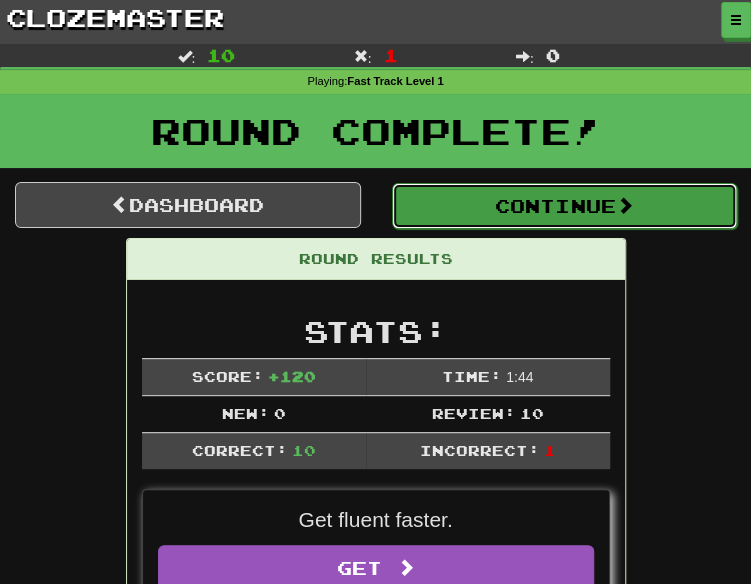click on "Continue" at bounding box center (565, 206) 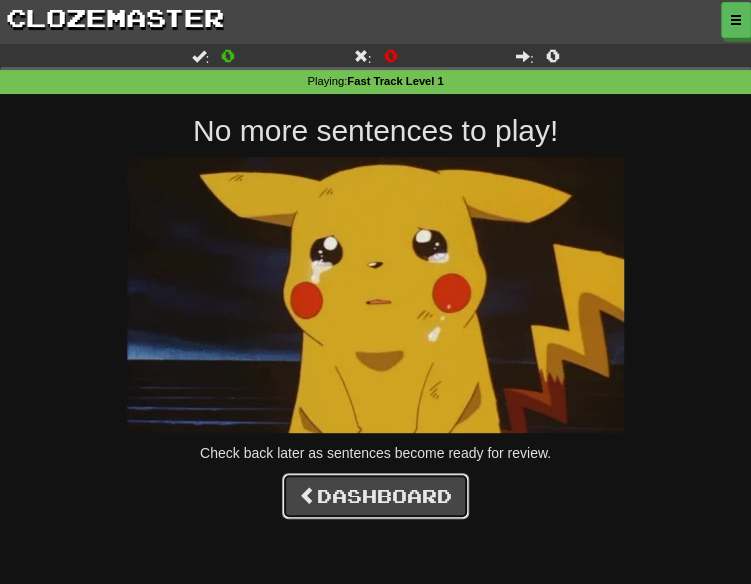 click on "Dashboard" at bounding box center [375, 496] 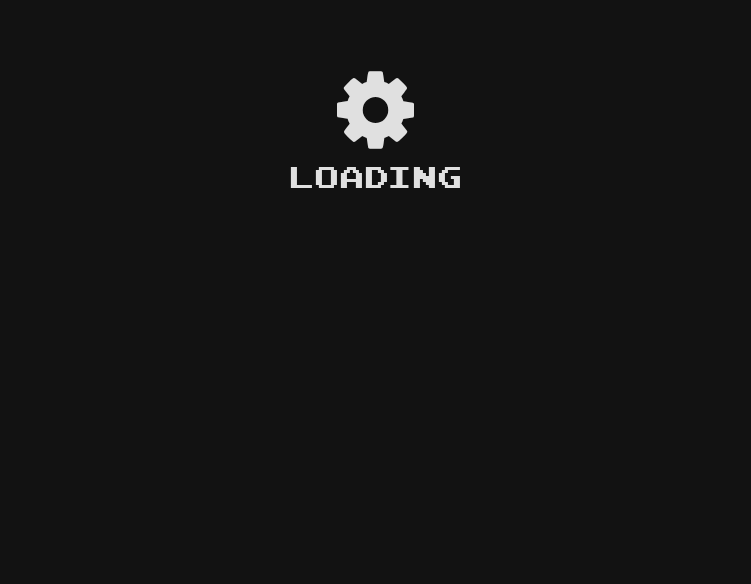 scroll, scrollTop: 0, scrollLeft: 0, axis: both 